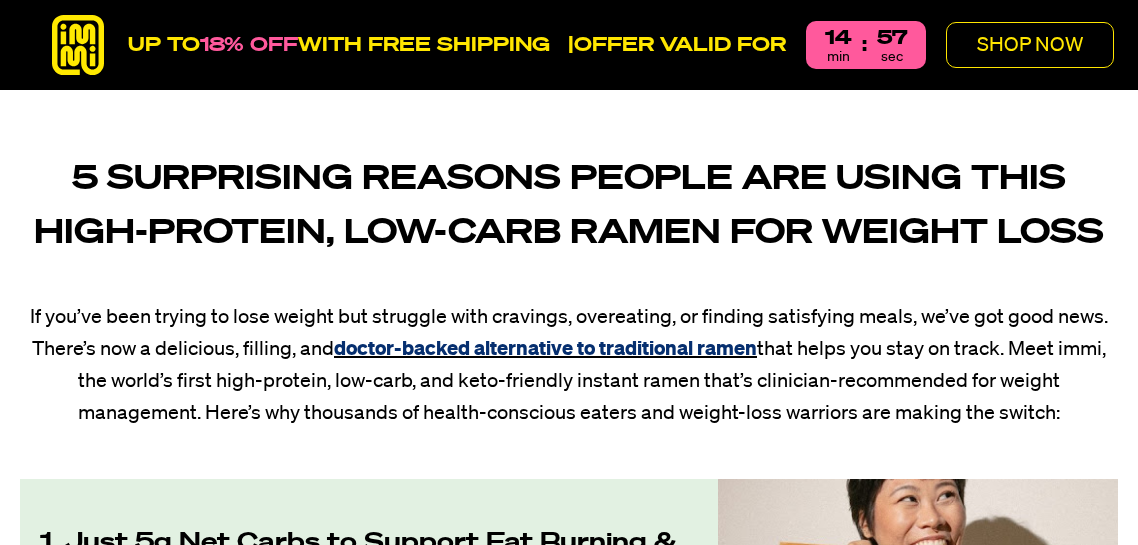 scroll, scrollTop: 0, scrollLeft: 0, axis: both 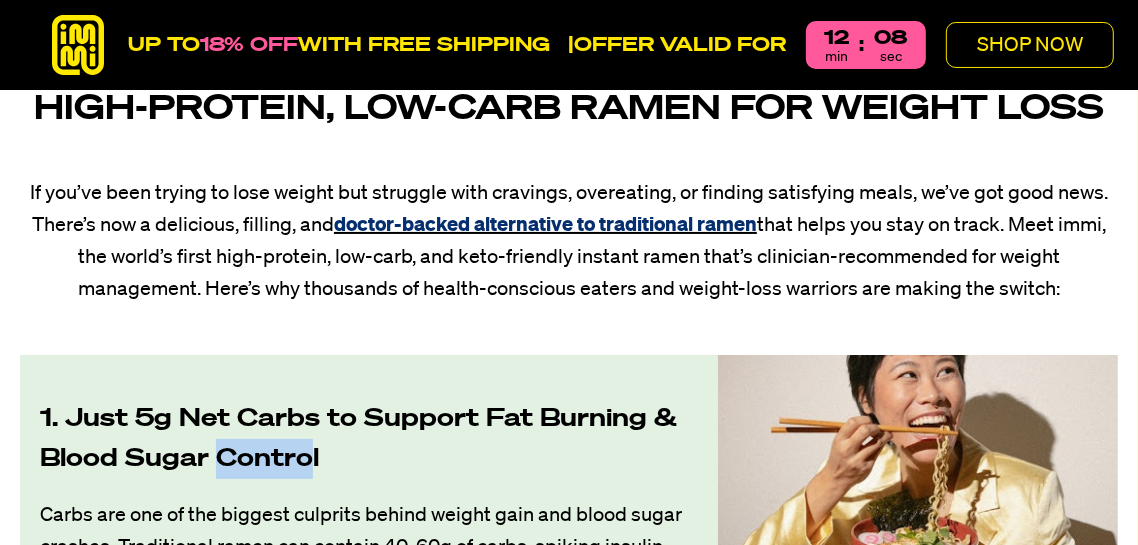 click on "1. Just [NUMBER]g Net Carbs to Support Fat Burning & Blood Sugar Control Carbs are one of the biggest culprits behind weight gain and blood sugar crashes. Traditional ramen can contain [NUMBER]-[NUMBER]g of carbs, spiking insulin and leading to fat storage. immi flips the script with just  [NUMBER]g net carbs per serving , making it perfect for keto dieters, intermittent fasters, and anyone cutting carbs." at bounding box center [569, 529] 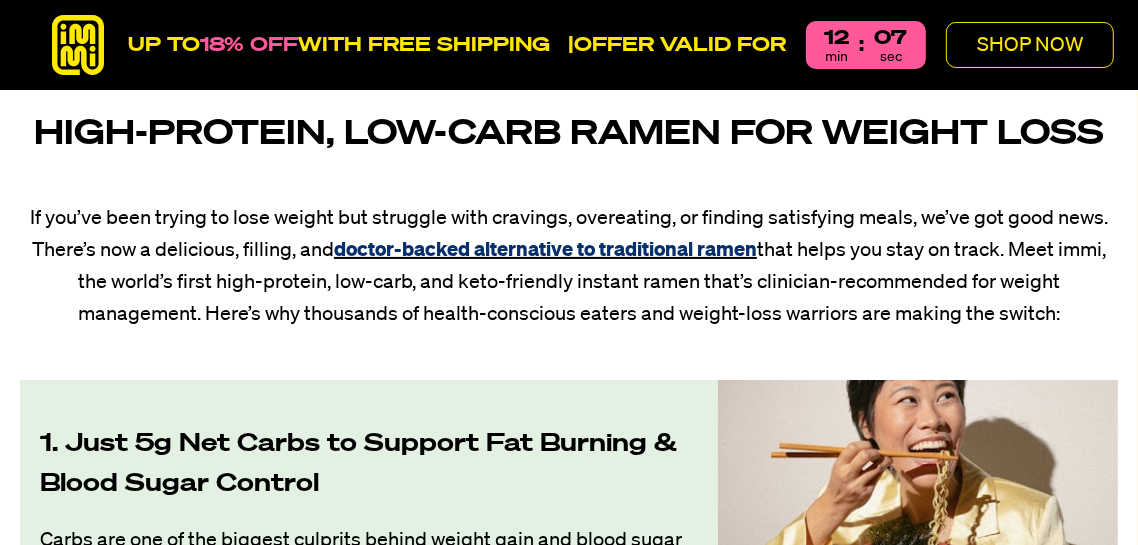 scroll, scrollTop: 97, scrollLeft: 0, axis: vertical 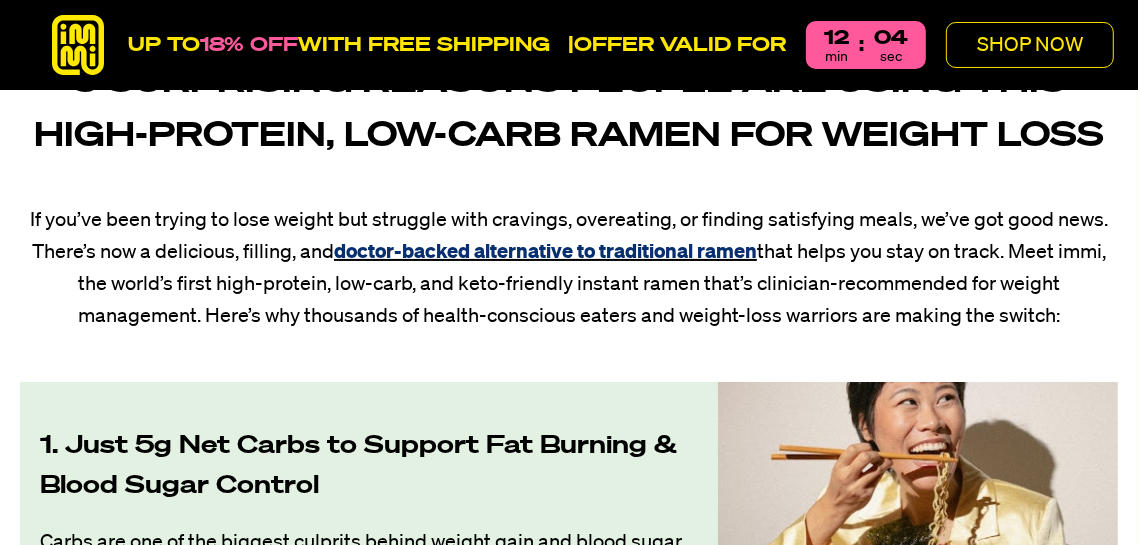 click on "5 Surprising Reasons People Are Using This High-Protein, Low-Carb Ramen for Weight Loss If you’ve been trying to lose weight but struggle with cravings, overeating, or finding satisfying meals, we’ve got good news. There’s now a delicious, filling, and  doctor-backed alternative to traditional ramen  that helps you stay on track. Meet immi, the world’s first high-protein, low-carb, and keto-friendly instant ramen that’s clinician-recommended for weight management. Here’s why thousands of health-conscious eaters and weight-loss warriors are making the switch: 1. Just [NUMBER]g Net Carbs to Support Fat Burning & Blood Sugar Control Carbs are one of the biggest culprits behind weight gain and blood sugar crashes. Traditional ramen can contain [NUMBER]-[NUMBER]g of carbs, spiking insulin and leading to fat storage. immi flips the script with just  [NUMBER]g net carbs per serving , making it perfect for keto dieters, intermittent fasters, and anyone cutting carbs. 2. [NUMBER]g of Protein to Curb Hunger & Boost Metabolism High" at bounding box center (569, 1395) 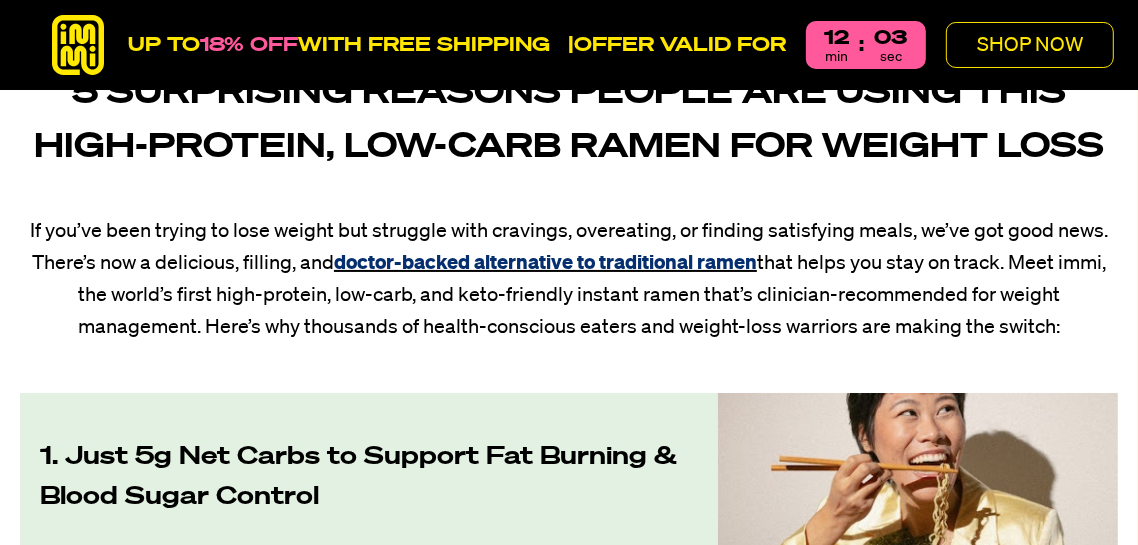 scroll, scrollTop: 93, scrollLeft: 0, axis: vertical 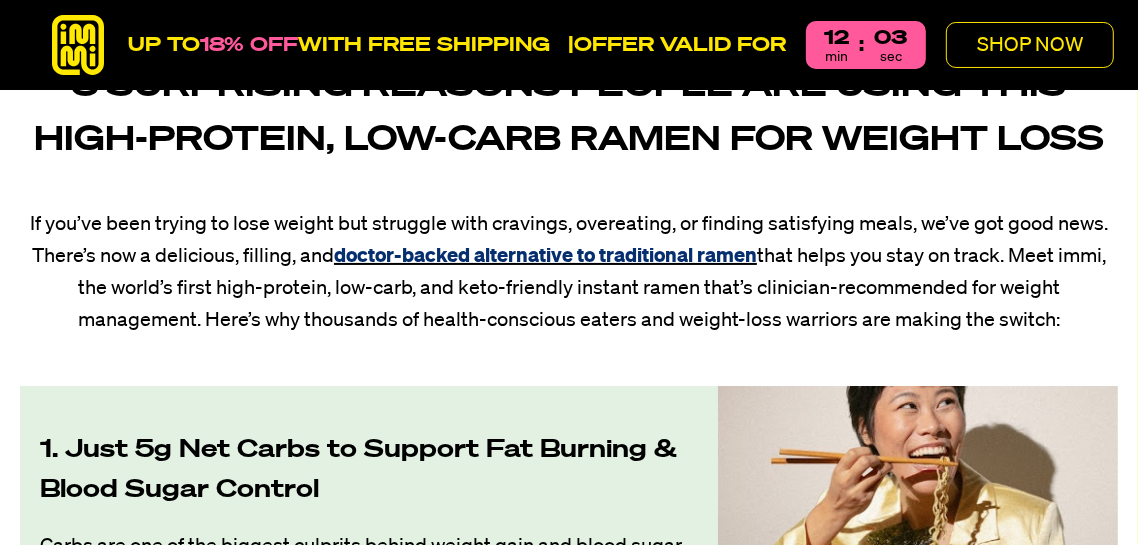 click on "5 Surprising Reasons People Are Using This High-Protein, Low-Carb Ramen for Weight Loss If you’ve been trying to lose weight but struggle with cravings, overeating, or finding satisfying meals, we’ve got good news. There’s now a delicious, filling, and  doctor-backed alternative to traditional ramen  that helps you stay on track. Meet immi, the world’s first high-protein, low-carb, and keto-friendly instant ramen that’s clinician-recommended for weight management. Here’s why thousands of health-conscious eaters and weight-loss warriors are making the switch: 1. Just [NUMBER]g Net Carbs to Support Fat Burning & Blood Sugar Control Carbs are one of the biggest culprits behind weight gain and blood sugar crashes. Traditional ramen can contain [NUMBER]-[NUMBER]g of carbs, spiking insulin and leading to fat storage. immi flips the script with just  [NUMBER]g net carbs per serving , making it perfect for keto dieters, intermittent fasters, and anyone cutting carbs. 2. [NUMBER]g of Protein to Curb Hunger & Boost Metabolism High" at bounding box center (569, 1399) 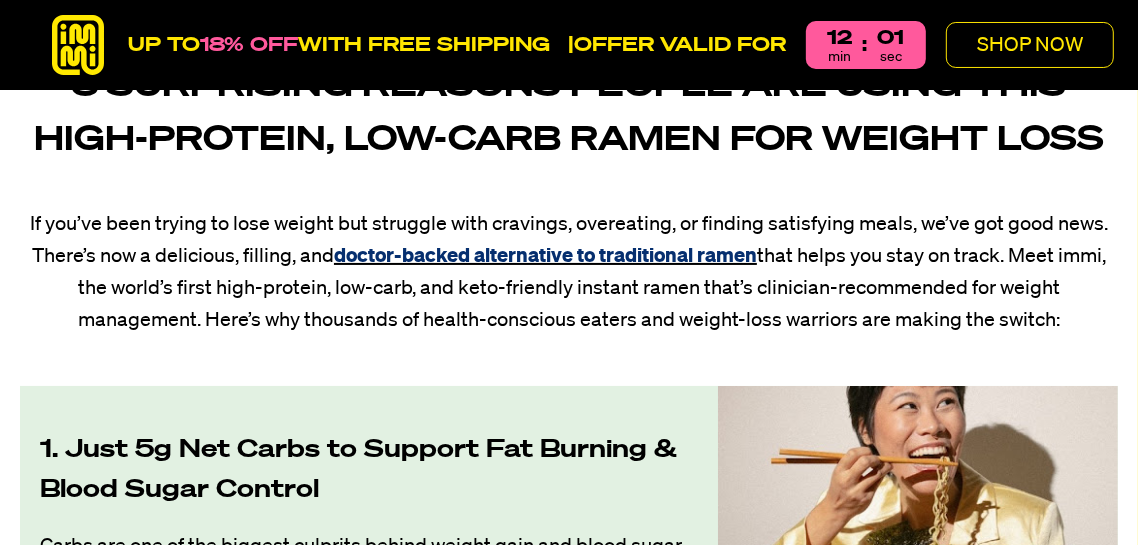 click on "5 Surprising Reasons People Are Using This High-Protein, Low-Carb Ramen for Weight Loss If you’ve been trying to lose weight but struggle with cravings, overeating, or finding satisfying meals, we’ve got good news. There’s now a delicious, filling, and  doctor-backed alternative to traditional ramen  that helps you stay on track. Meet immi, the world’s first high-protein, low-carb, and keto-friendly instant ramen that’s clinician-recommended for weight management. Here’s why thousands of health-conscious eaters and weight-loss warriors are making the switch: 1. Just [NUMBER]g Net Carbs to Support Fat Burning & Blood Sugar Control Carbs are one of the biggest culprits behind weight gain and blood sugar crashes. Traditional ramen can contain [NUMBER]-[NUMBER]g of carbs, spiking insulin and leading to fat storage. immi flips the script with just  [NUMBER]g net carbs per serving , making it perfect for keto dieters, intermittent fasters, and anyone cutting carbs. 2. [NUMBER]g of Protein to Curb Hunger & Boost Metabolism High" at bounding box center (569, 1399) 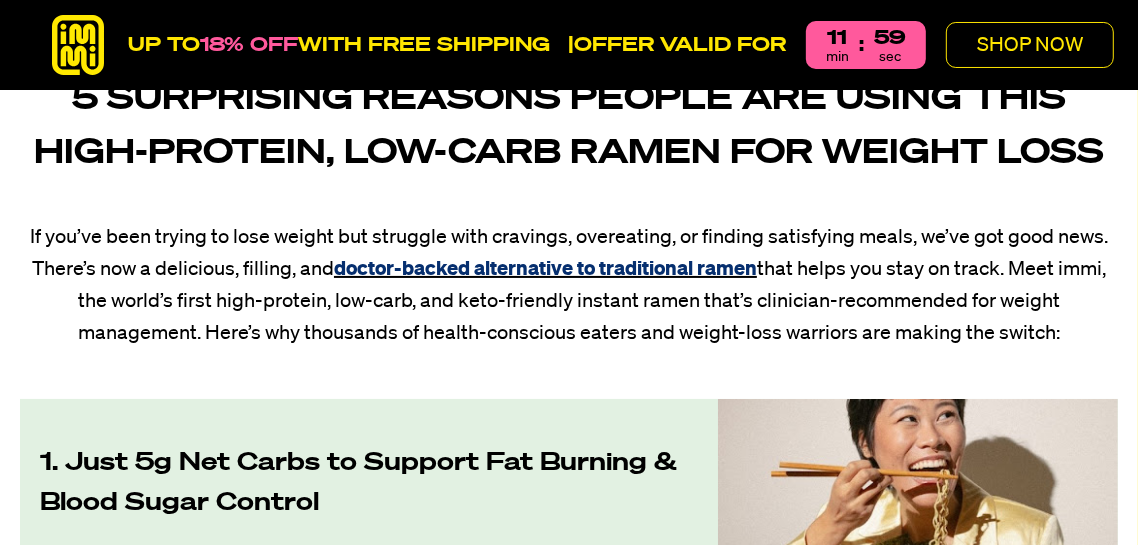 scroll, scrollTop: 107, scrollLeft: 0, axis: vertical 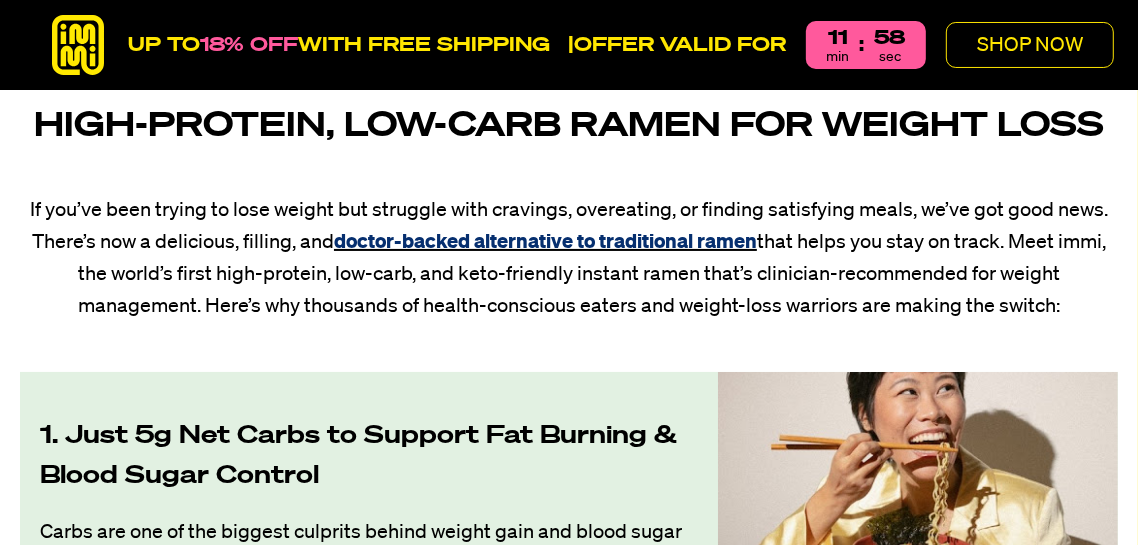 click on "5 Surprising Reasons People Are Using This High-Protein, Low-Carb Ramen for Weight Loss If you’ve been trying to lose weight but struggle with cravings, overeating, or finding satisfying meals, we’ve got good news. There’s now a delicious, filling, and  doctor-backed alternative to traditional ramen  that helps you stay on track. Meet immi, the world’s first high-protein, low-carb, and keto-friendly instant ramen that’s clinician-recommended for weight management. Here’s why thousands of health-conscious eaters and weight-loss warriors are making the switch: 1. Just [NUMBER]g Net Carbs to Support Fat Burning & Blood Sugar Control Carbs are one of the biggest culprits behind weight gain and blood sugar crashes. Traditional ramen can contain [NUMBER]-[NUMBER]g of carbs, spiking insulin and leading to fat storage. immi flips the script with just  [NUMBER]g net carbs per serving , making it perfect for keto dieters, intermittent fasters, and anyone cutting carbs. 2. [NUMBER]g of Protein to Curb Hunger & Boost Metabolism High" at bounding box center [569, 1385] 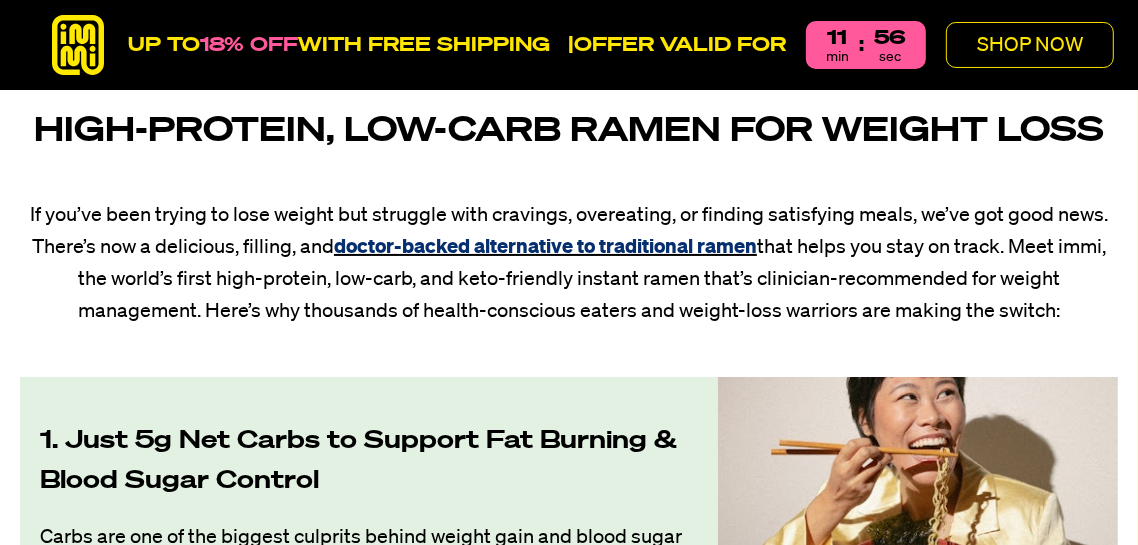 scroll, scrollTop: 115, scrollLeft: 0, axis: vertical 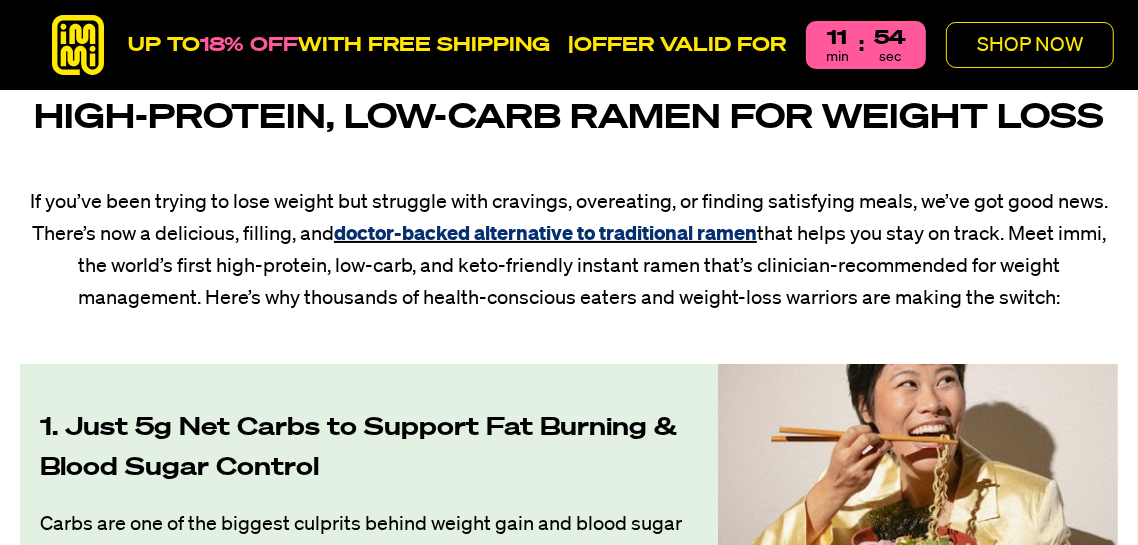 click on "1. Just [NUMBER]g Net Carbs to Support Fat Burning & Blood Sugar Control Carbs are one of the biggest culprits behind weight gain and blood sugar crashes. Traditional ramen can contain [NUMBER]-[NUMBER]g of carbs, spiking insulin and leading to fat storage. immi flips the script with just  [NUMBER]g net carbs per serving , making it perfect for keto dieters, intermittent fasters, and anyone cutting carbs." at bounding box center (569, 538) 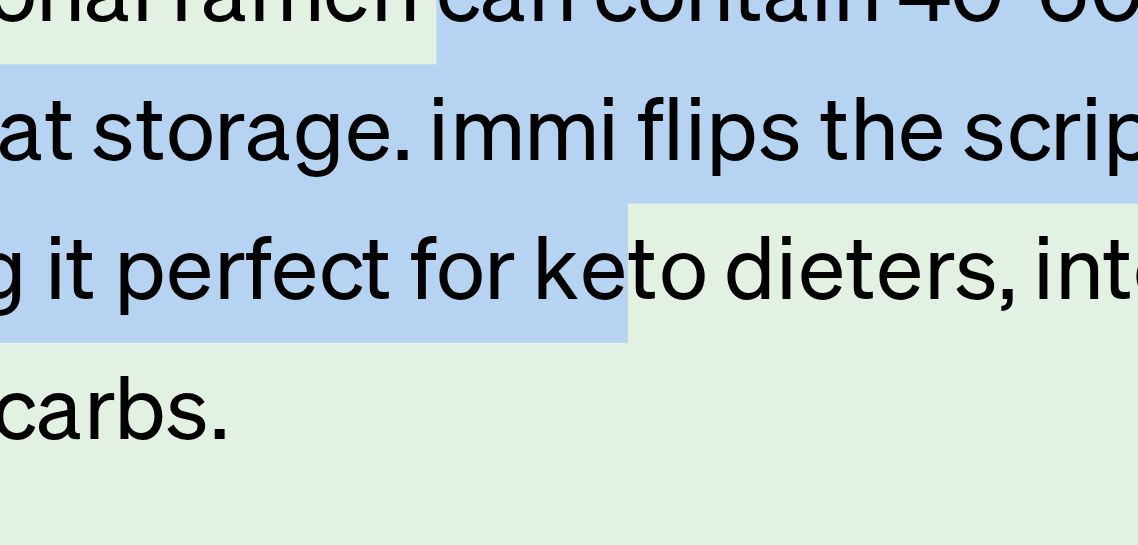 scroll, scrollTop: 356, scrollLeft: 0, axis: vertical 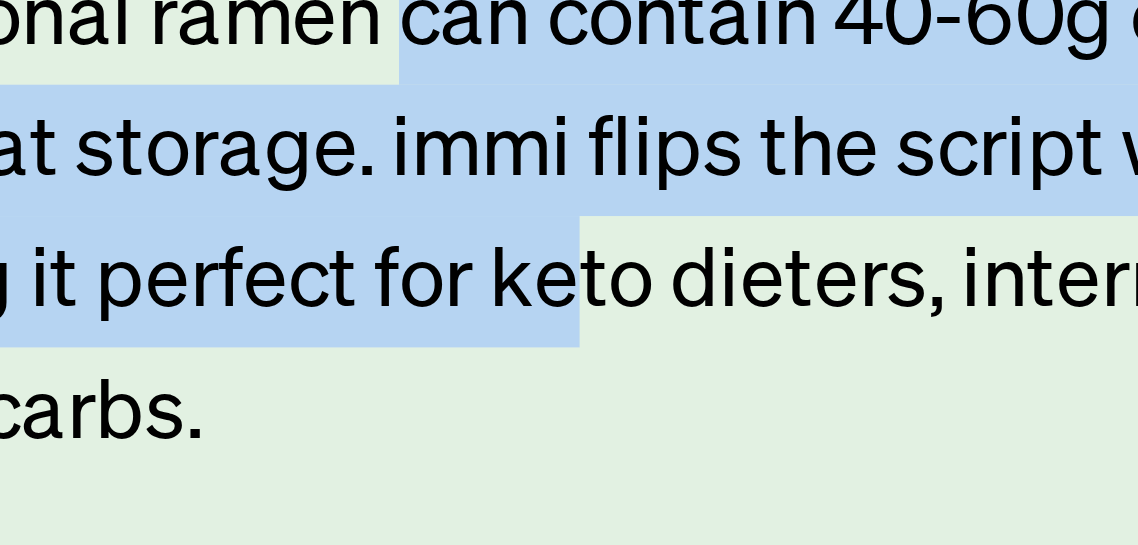 click on "Carbs are one of the biggest culprits behind weight gain and blood sugar crashes. Traditional ramen can contain [NUMBER]-[NUMBER]g of carbs, spiking insulin and leading to fat storage. immi flips the script with just  [NUMBER]g net carbs per serving , making it perfect for keto dieters, intermittent fasters, and anyone cutting carbs." at bounding box center (361, 347) 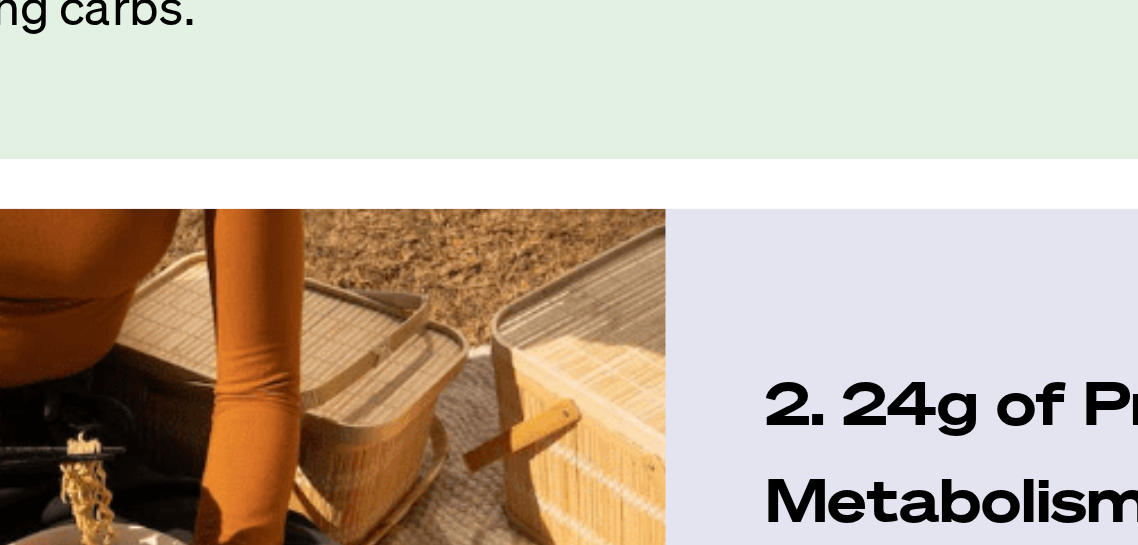 scroll, scrollTop: 521, scrollLeft: 0, axis: vertical 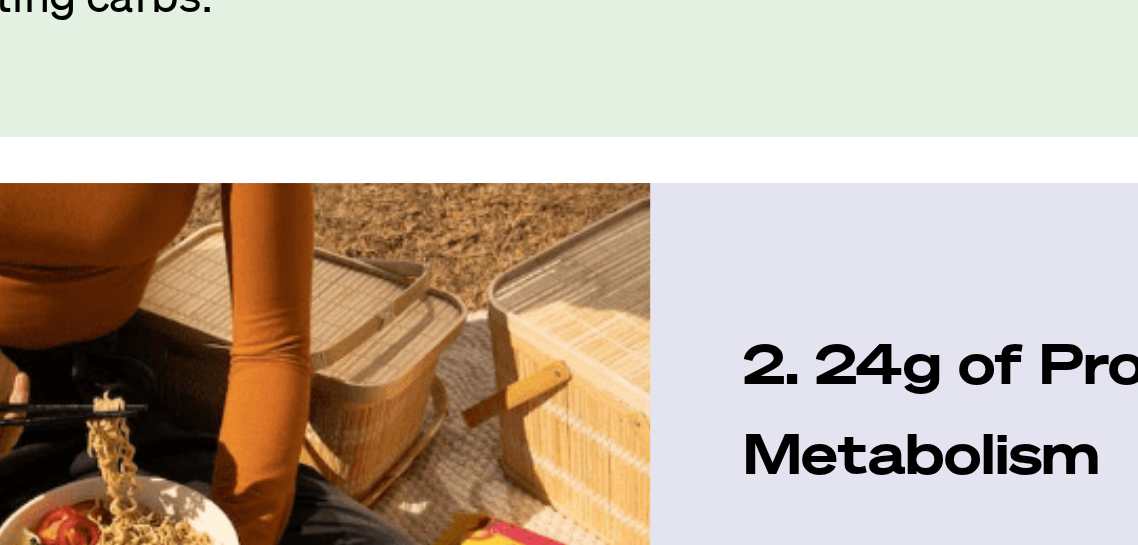 click at bounding box center (220, 476) 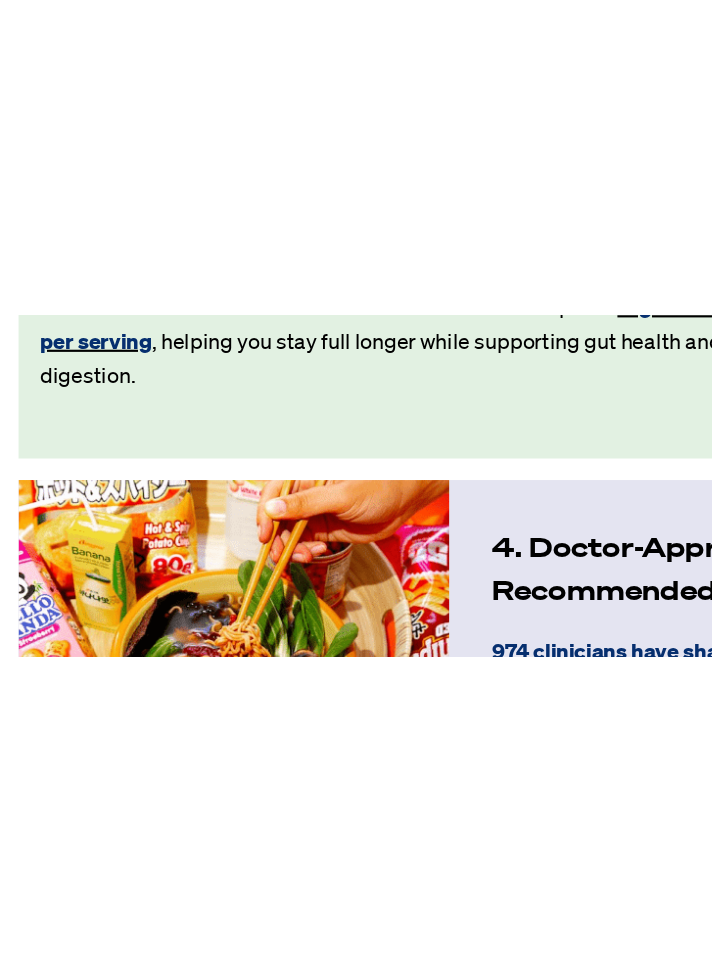 scroll, scrollTop: 3307, scrollLeft: 0, axis: vertical 